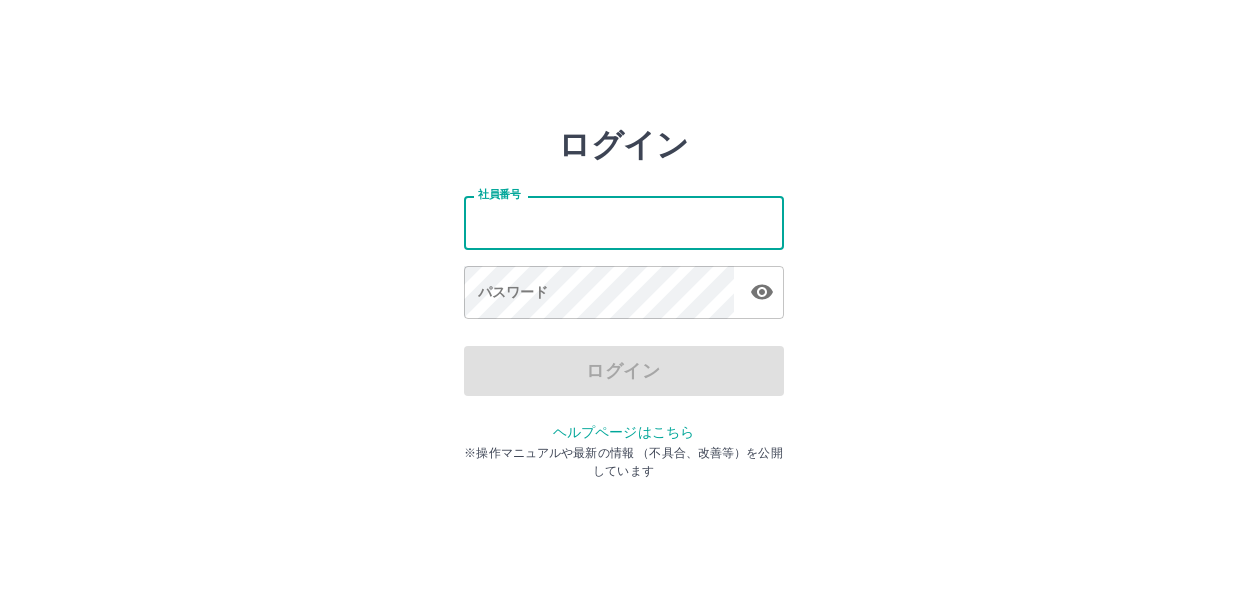 scroll, scrollTop: 0, scrollLeft: 0, axis: both 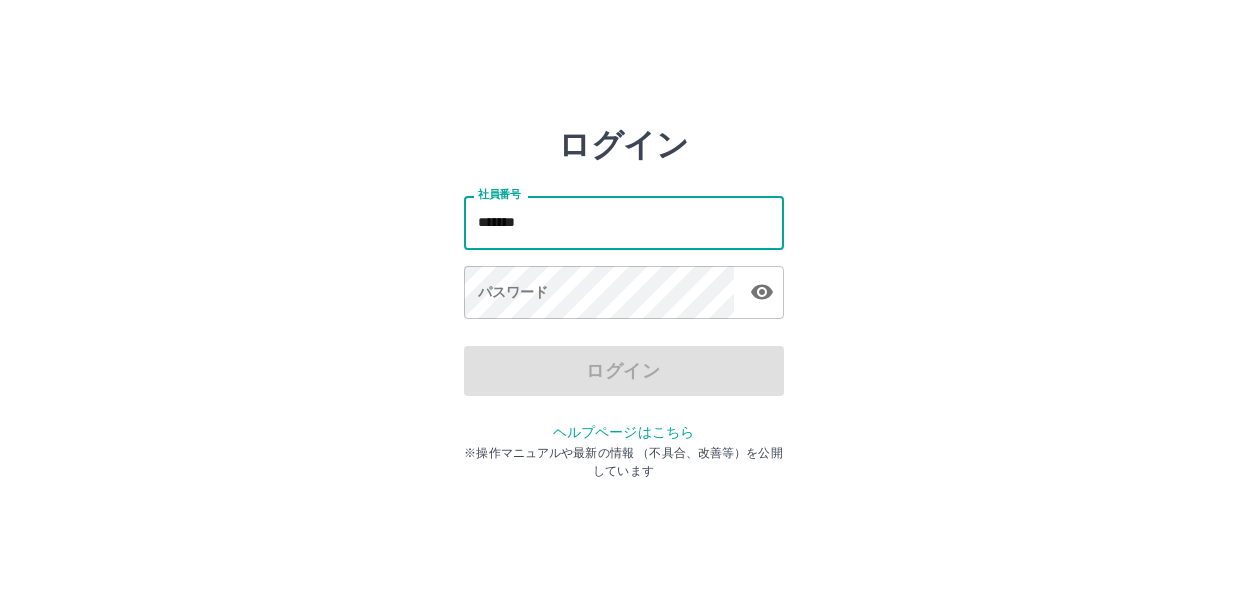 type on "*******" 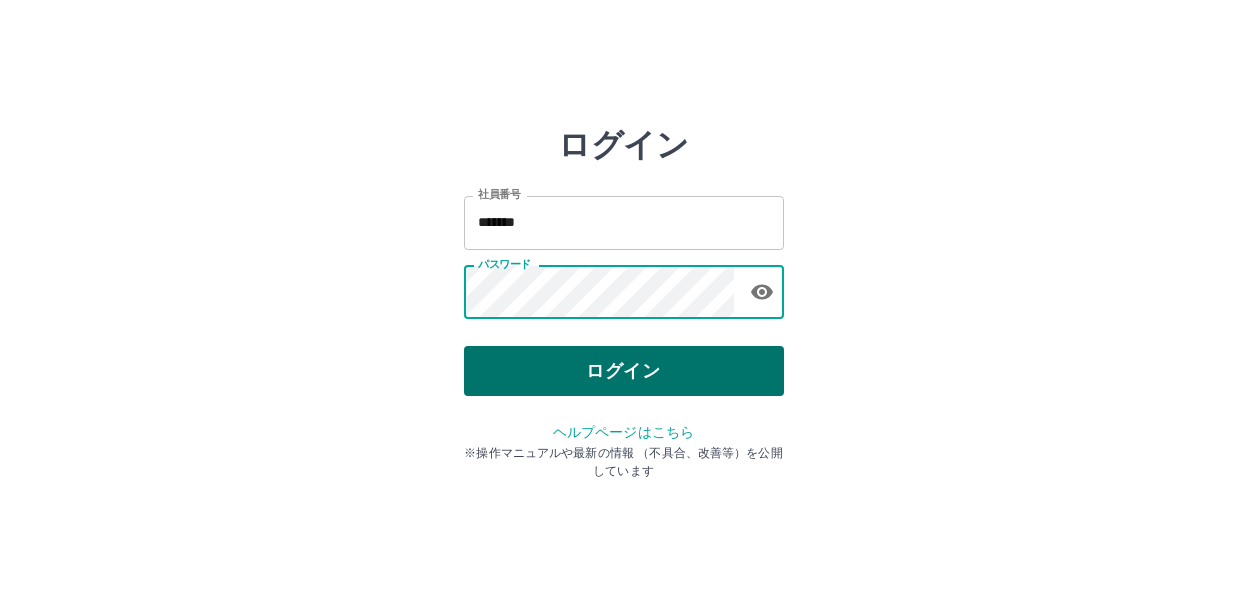 click on "ログイン" at bounding box center (624, 371) 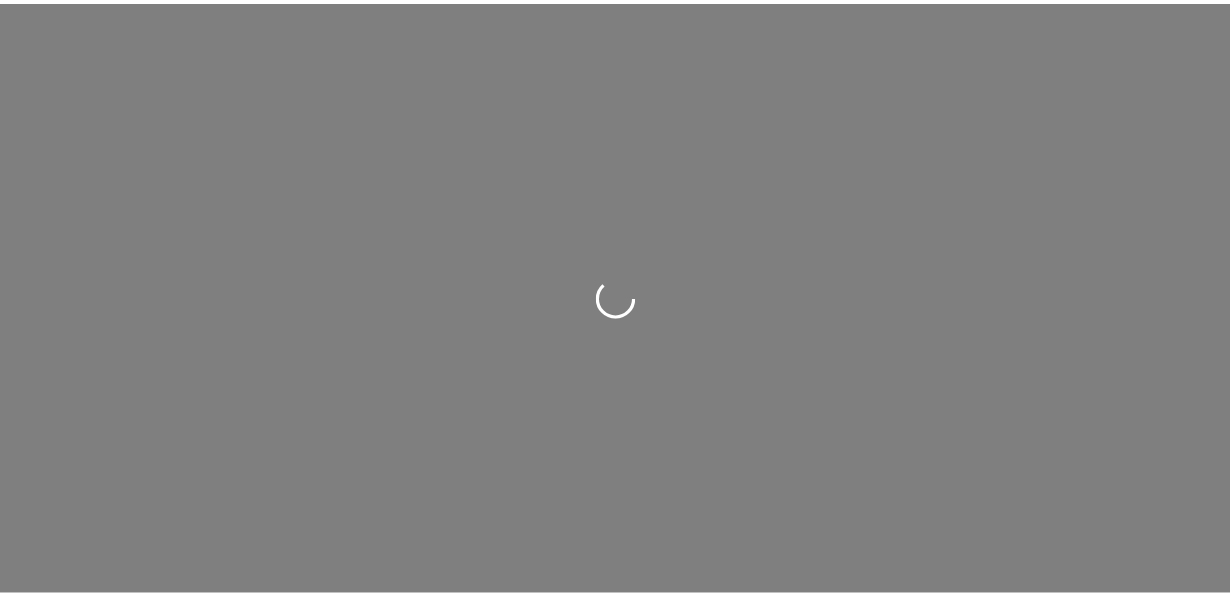 scroll, scrollTop: 0, scrollLeft: 0, axis: both 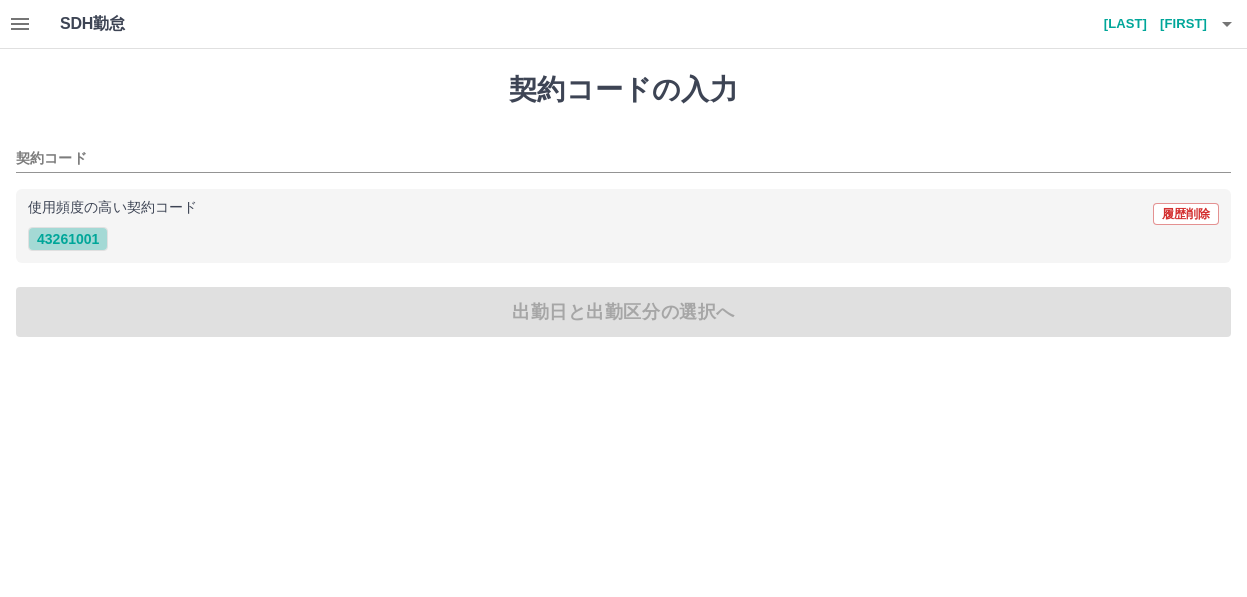 click on "43261001" at bounding box center [68, 239] 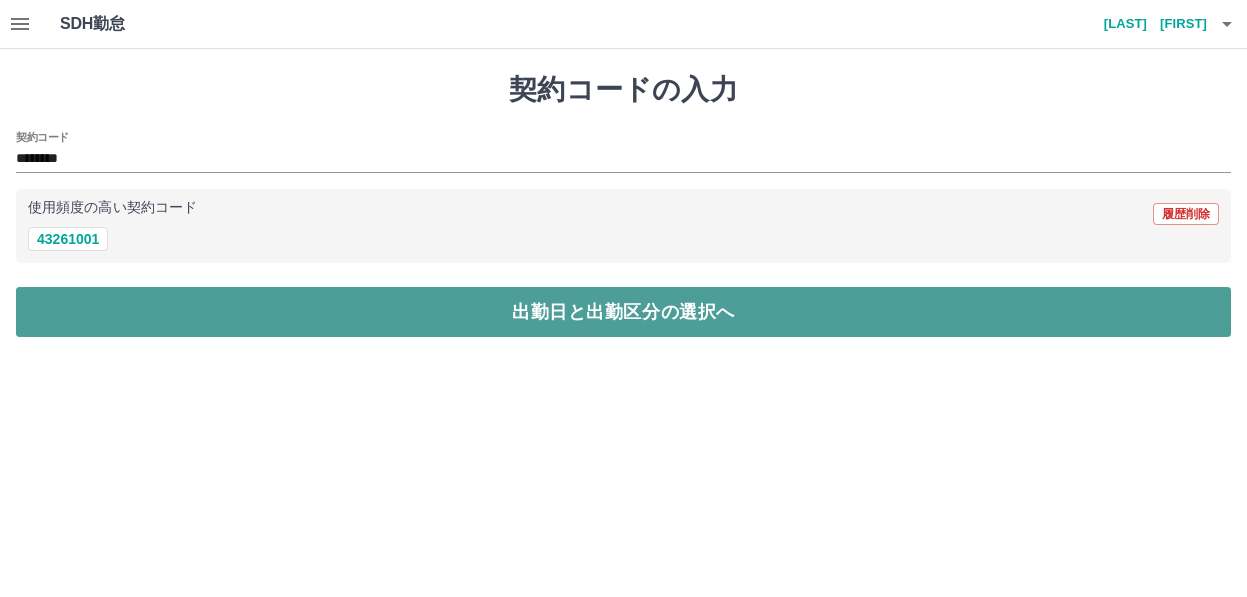click on "出勤日と出勤区分の選択へ" at bounding box center (623, 312) 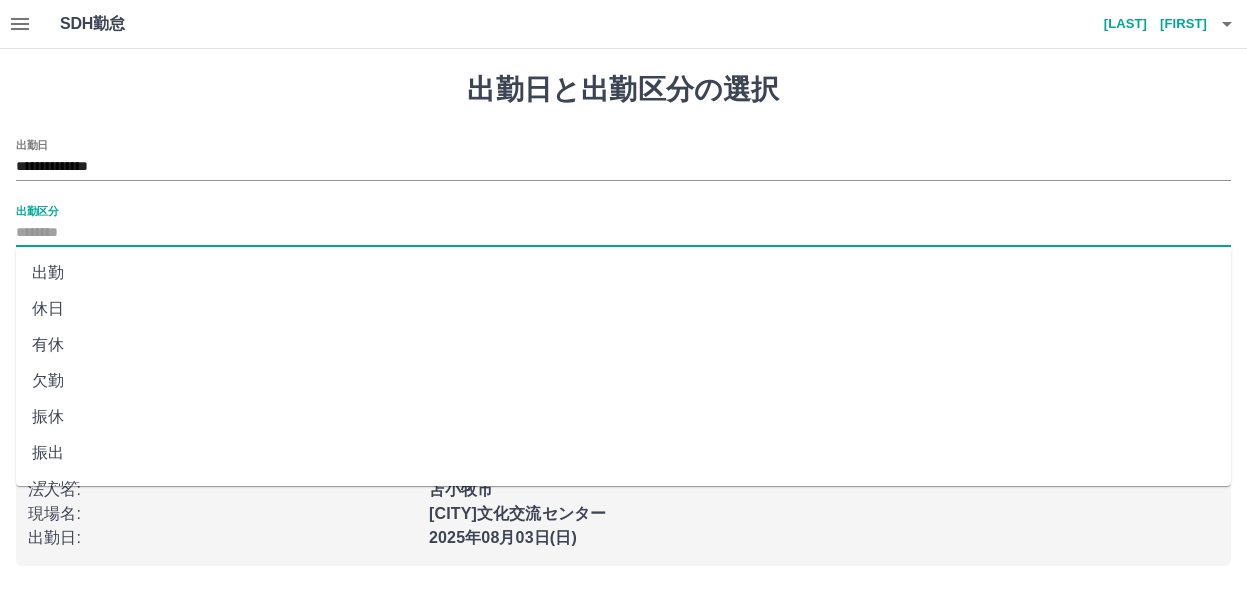 click on "出勤区分" at bounding box center (623, 233) 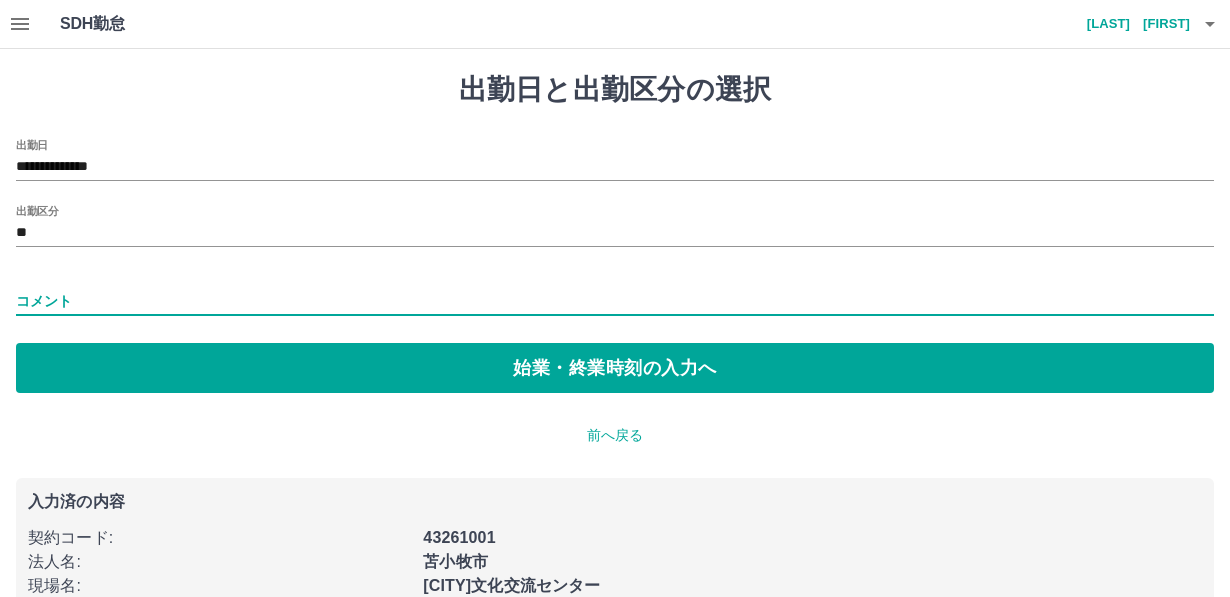 click on "コメント" at bounding box center [615, 301] 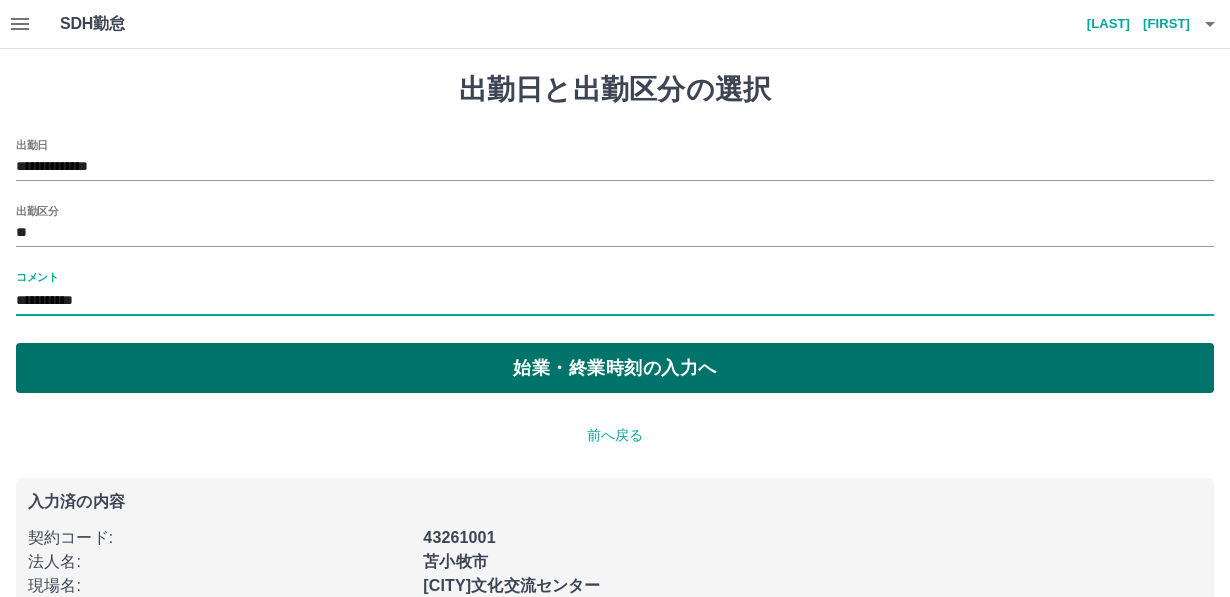 click on "始業・終業時刻の入力へ" at bounding box center (615, 368) 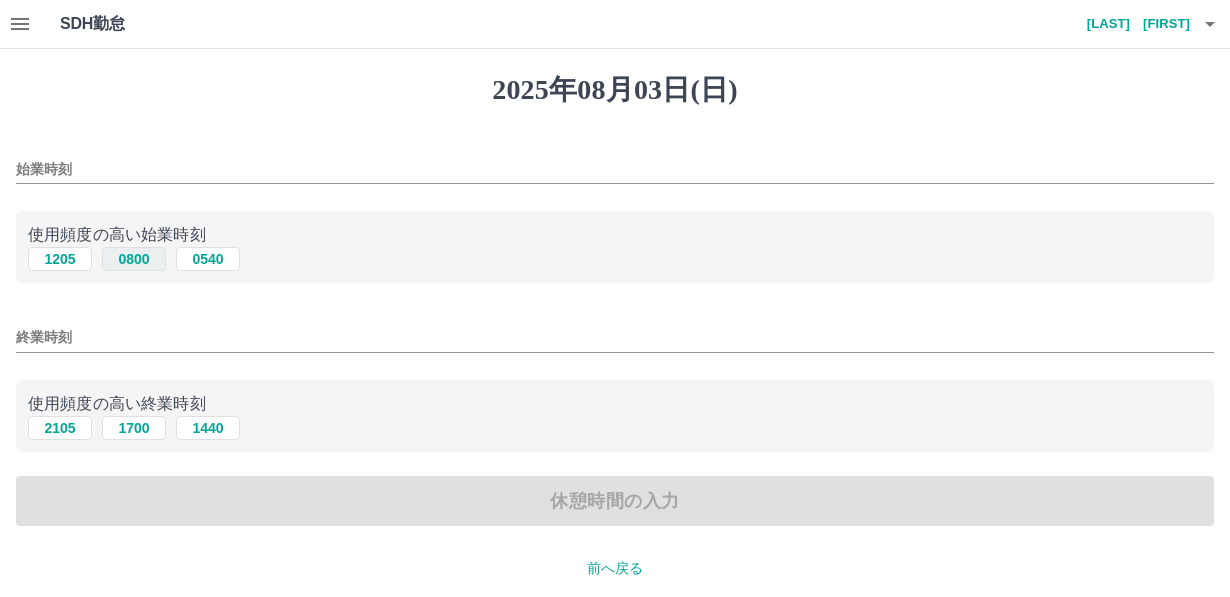 click on "0800" at bounding box center [134, 259] 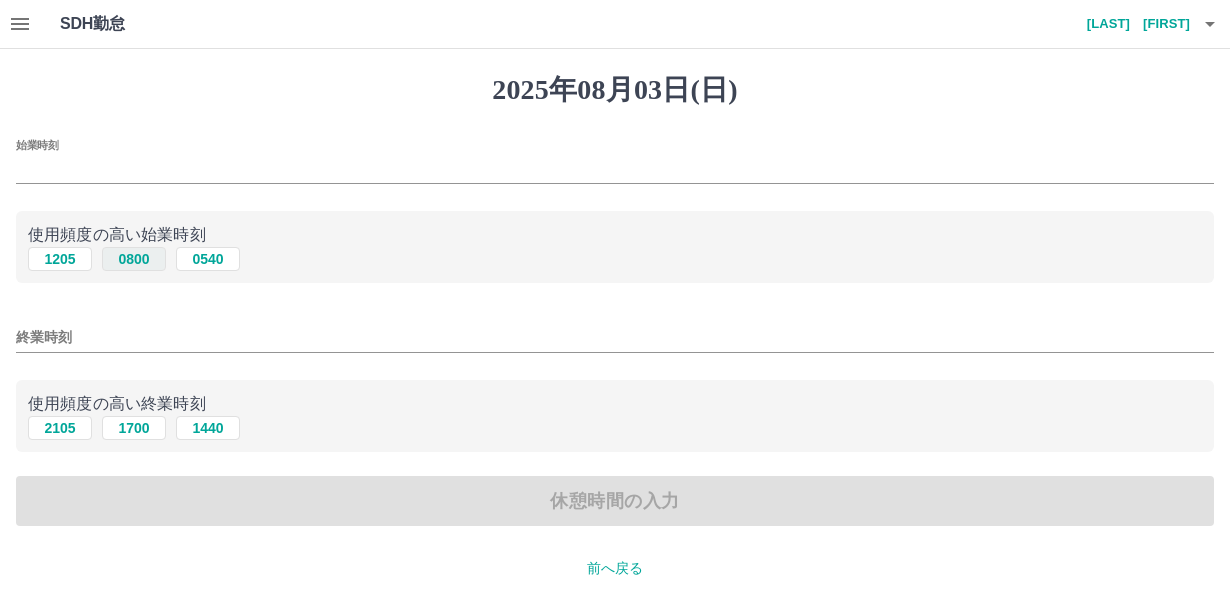 type on "****" 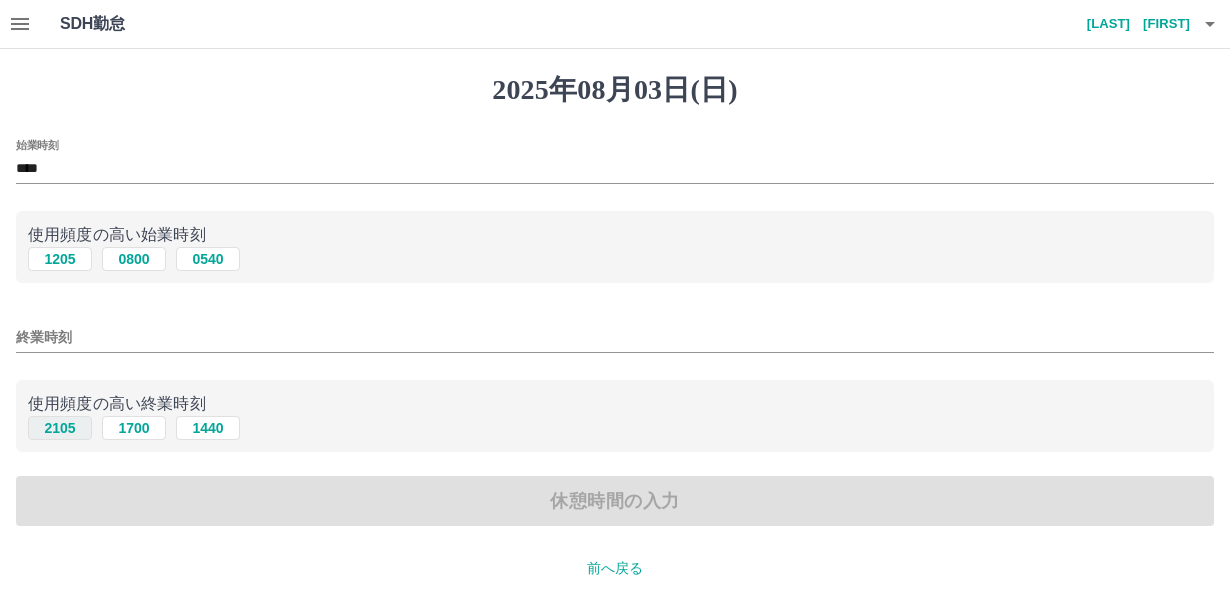 click on "2105" at bounding box center [60, 428] 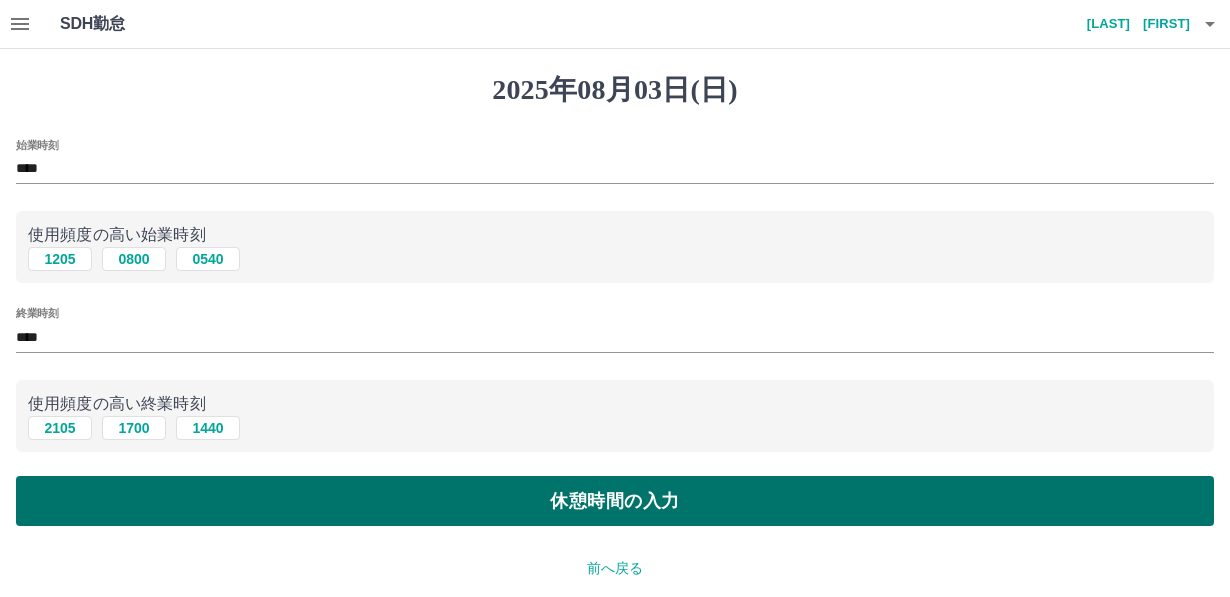 click on "休憩時間の入力" at bounding box center [615, 501] 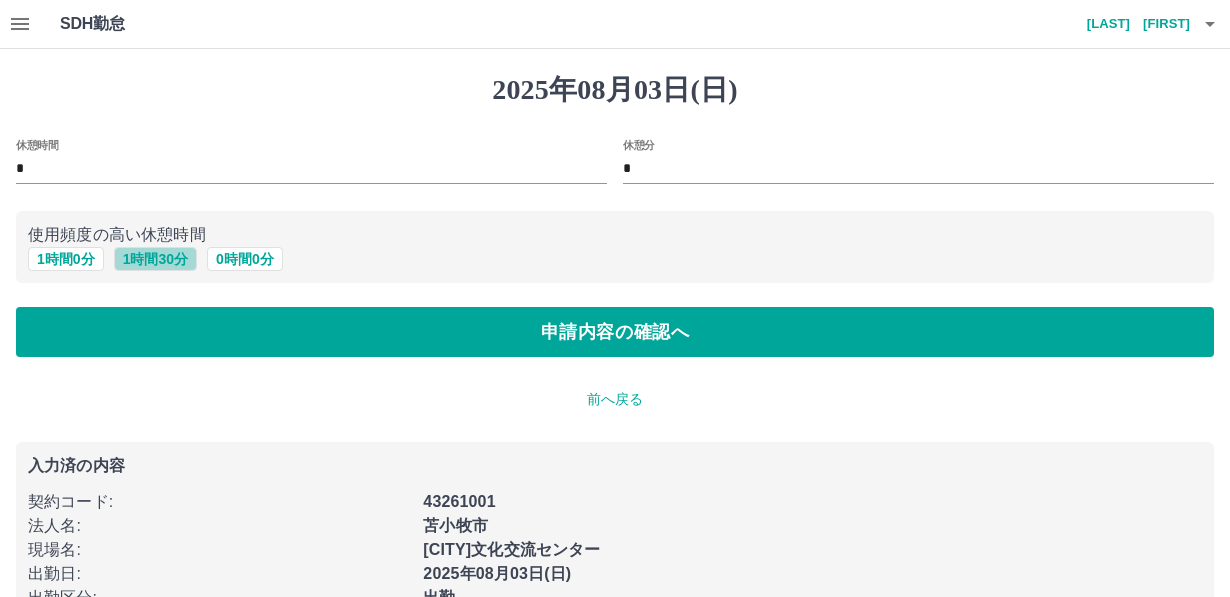 click on "1 時間 30 分" at bounding box center [155, 259] 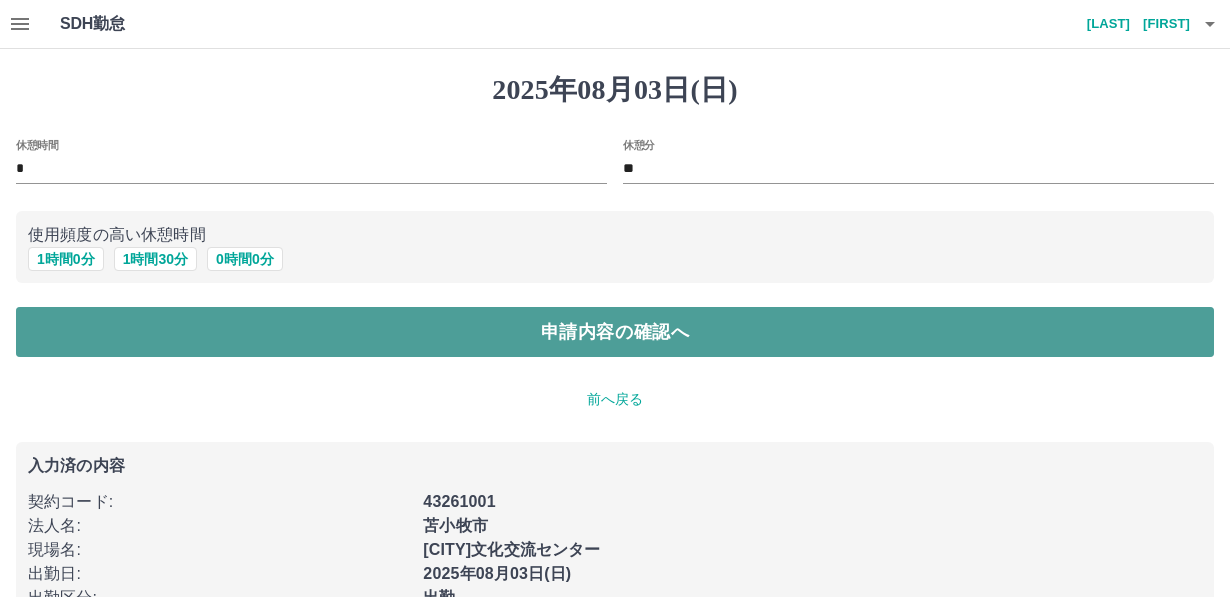 click on "申請内容の確認へ" at bounding box center [615, 332] 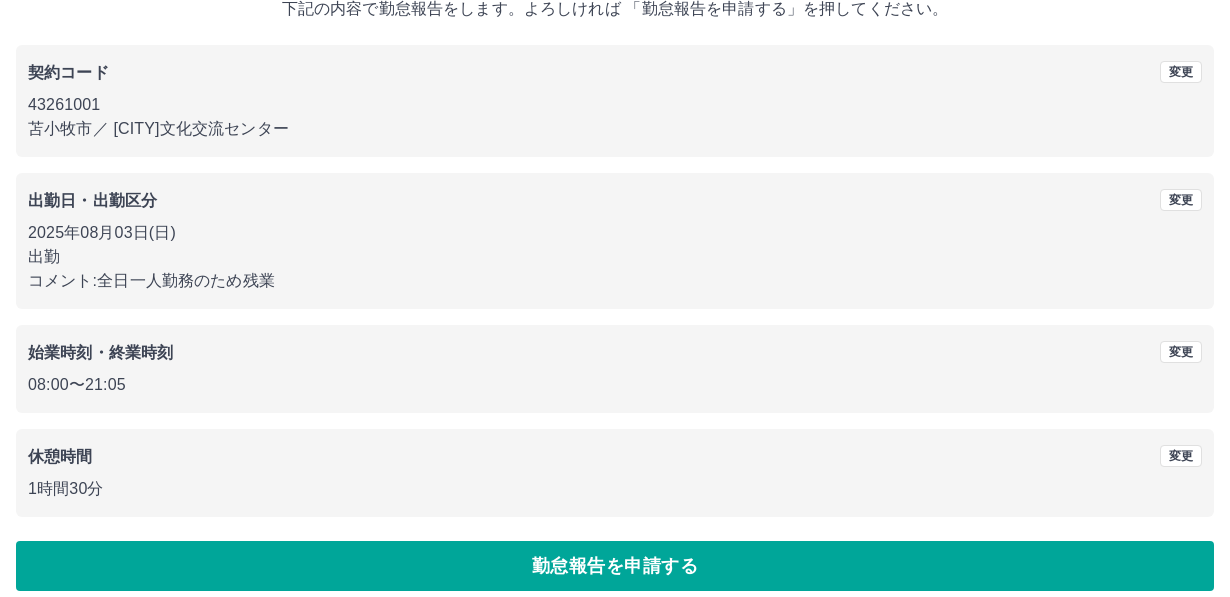 scroll, scrollTop: 152, scrollLeft: 0, axis: vertical 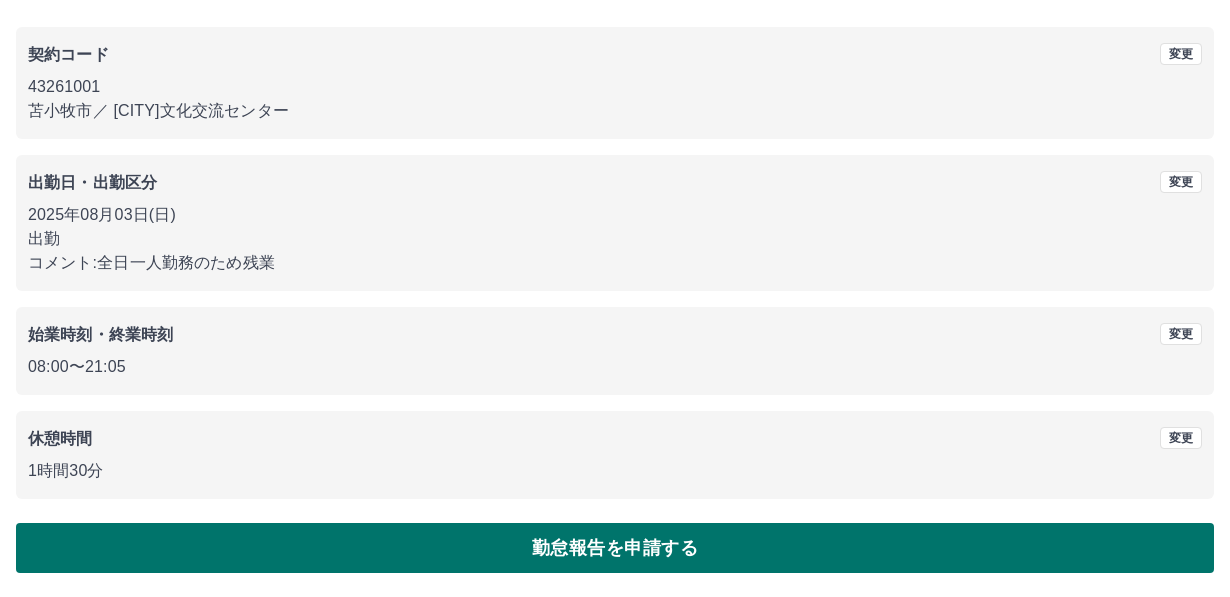 click on "勤怠報告を申請する" at bounding box center [615, 548] 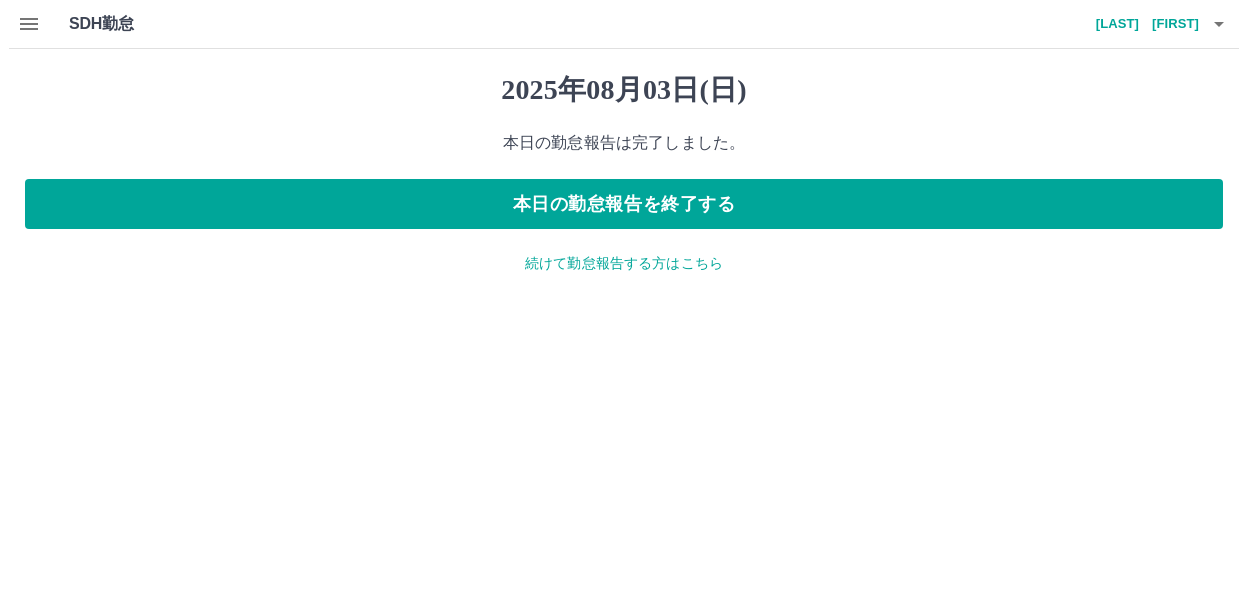 scroll, scrollTop: 0, scrollLeft: 0, axis: both 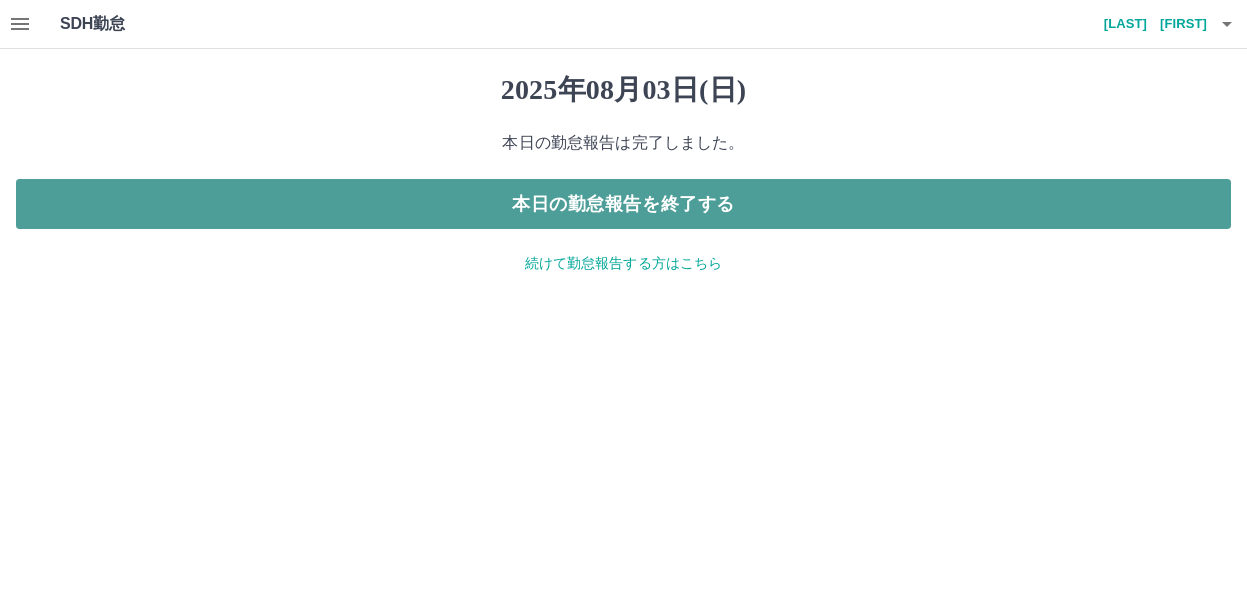 click on "本日の勤怠報告を終了する" at bounding box center [623, 204] 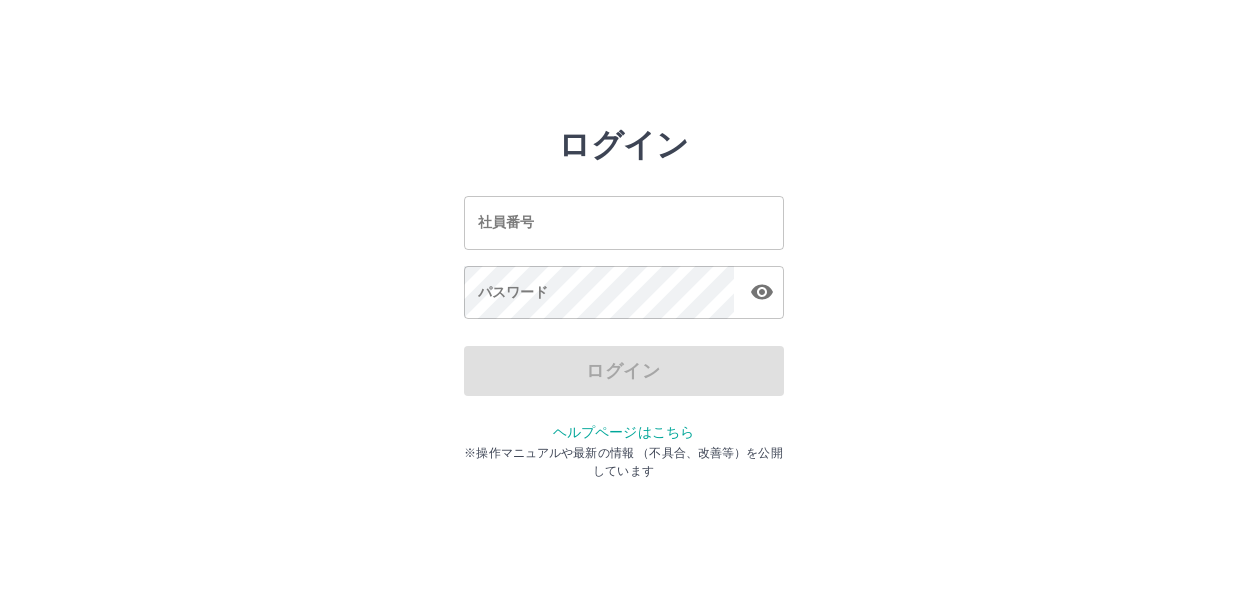 scroll, scrollTop: 0, scrollLeft: 0, axis: both 